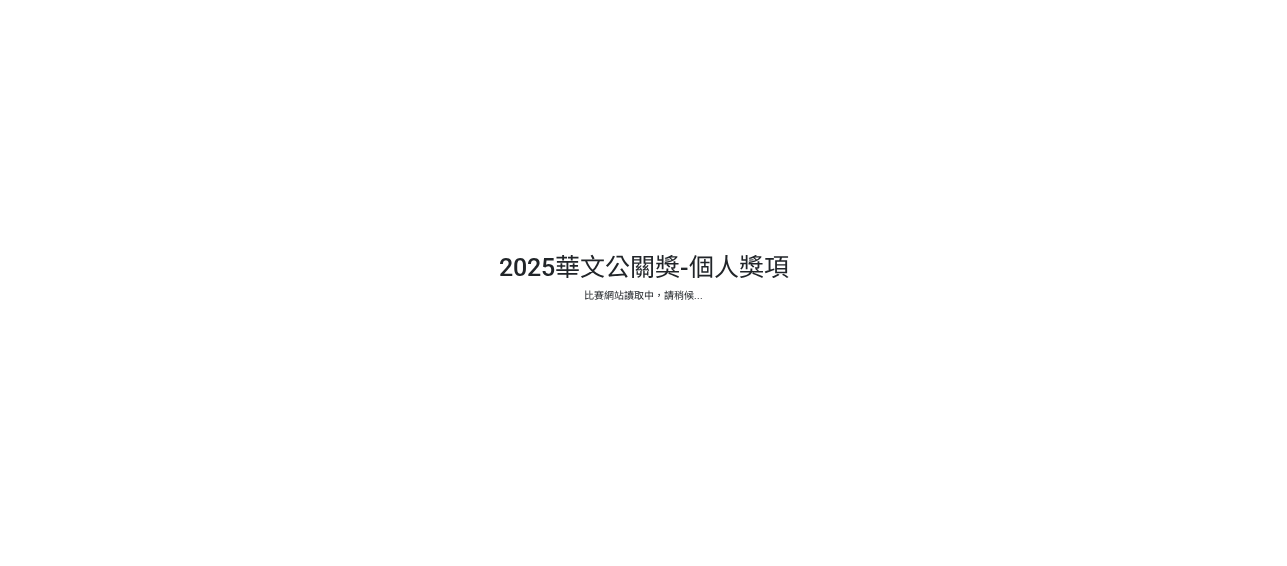 scroll, scrollTop: 0, scrollLeft: 0, axis: both 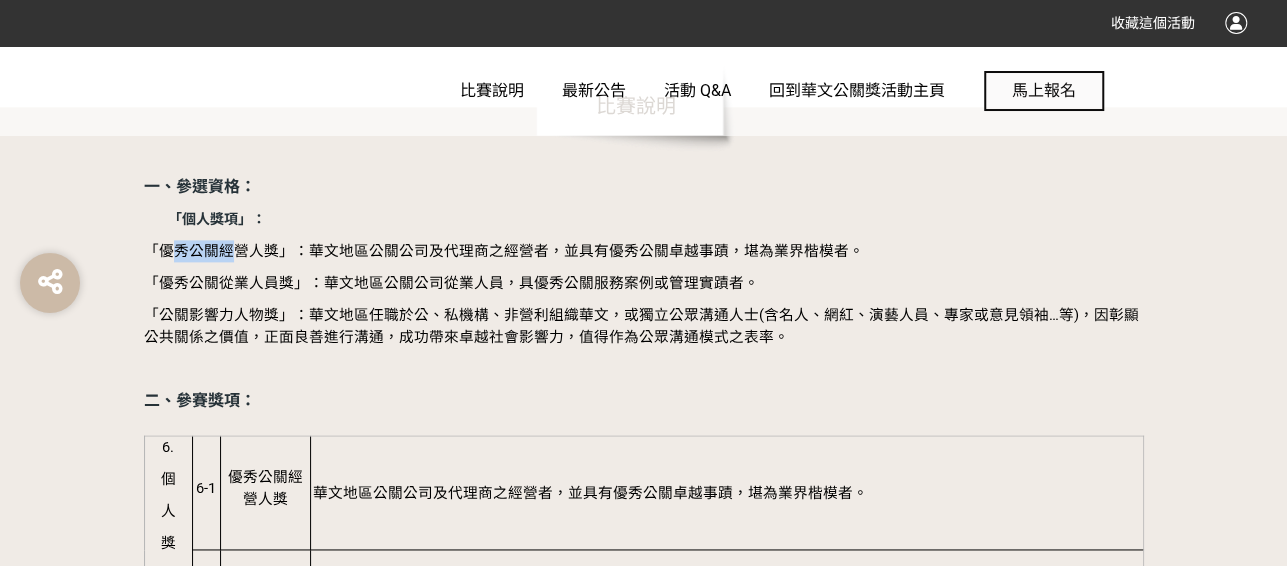 drag, startPoint x: 166, startPoint y: 252, endPoint x: 230, endPoint y: 250, distance: 64.03124 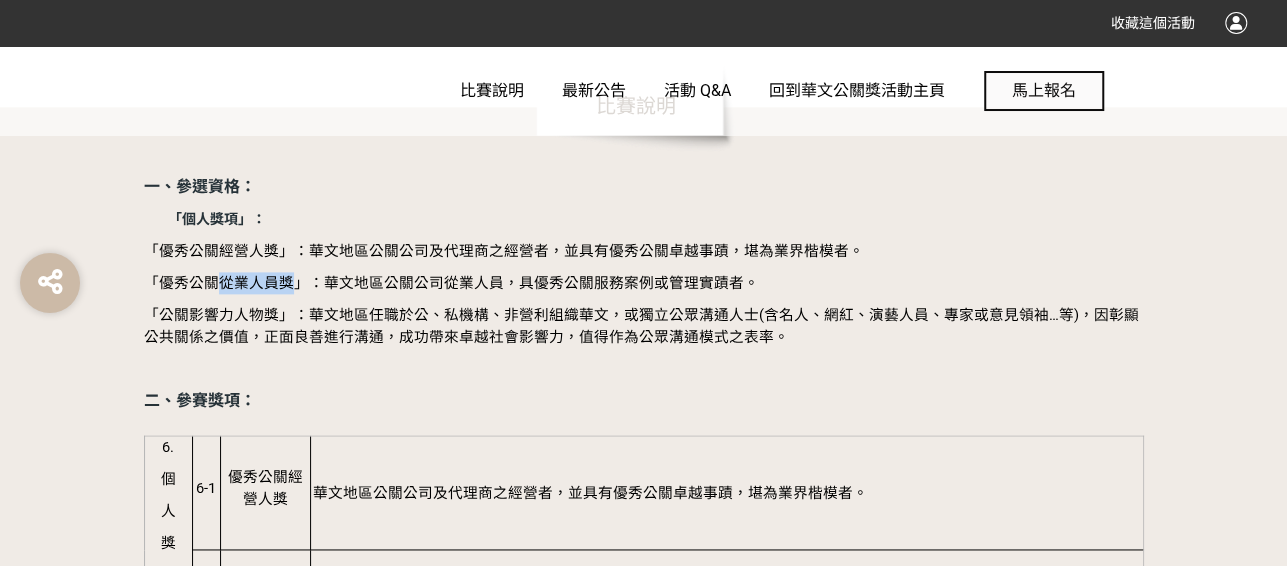 drag, startPoint x: 219, startPoint y: 280, endPoint x: 287, endPoint y: 282, distance: 68.0294 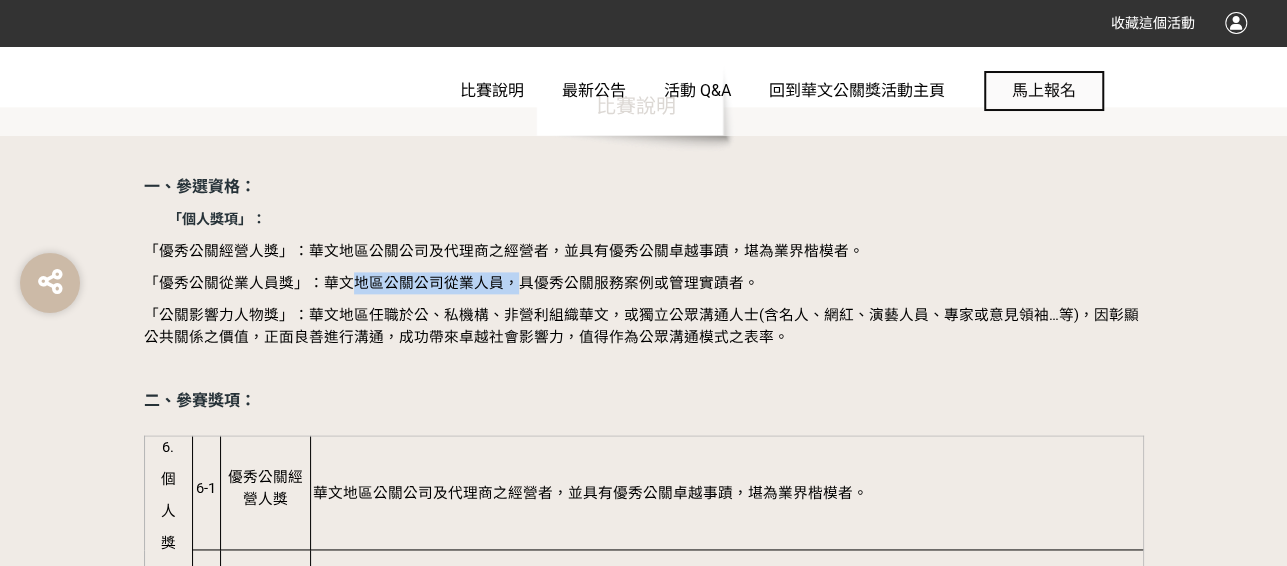 drag, startPoint x: 352, startPoint y: 285, endPoint x: 507, endPoint y: 282, distance: 155.02902 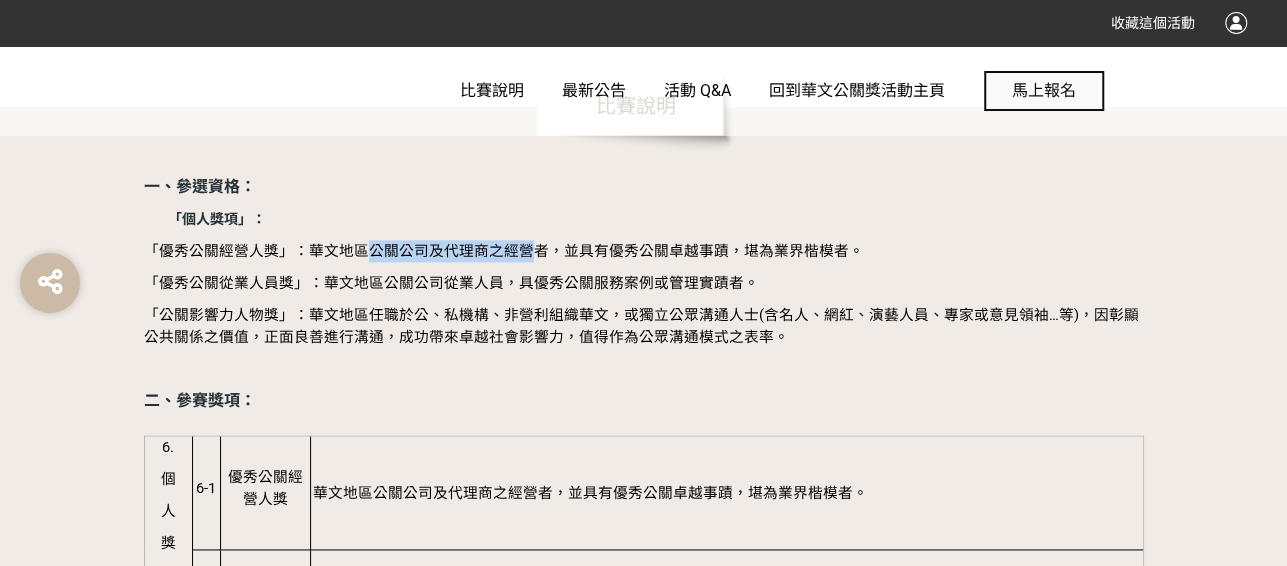 drag, startPoint x: 358, startPoint y: 246, endPoint x: 529, endPoint y: 250, distance: 171.04678 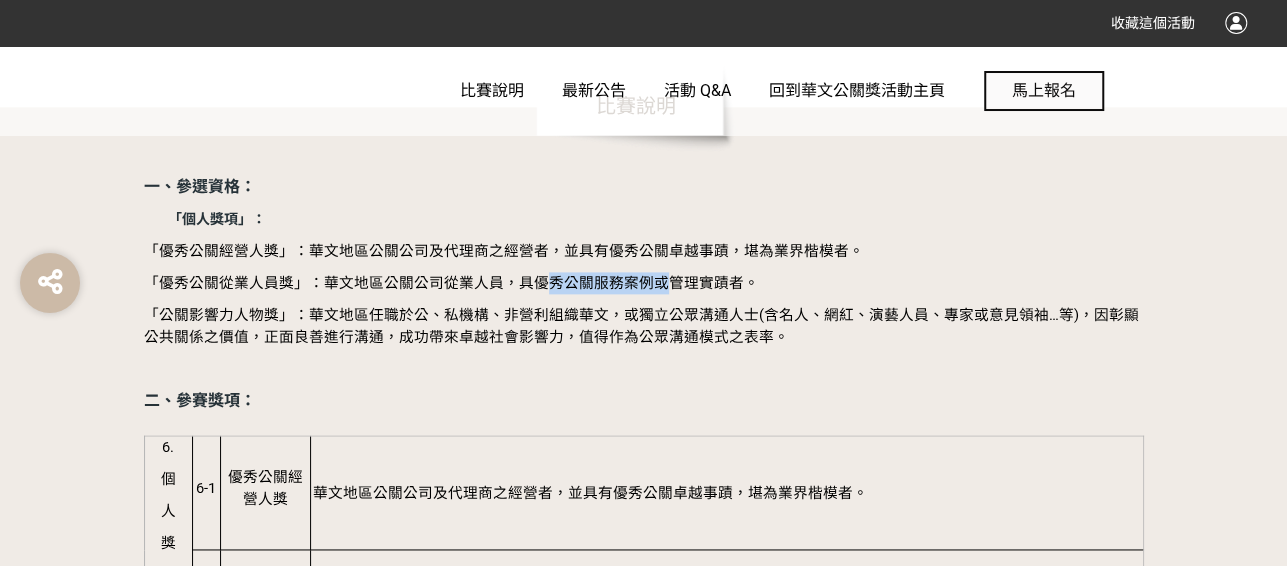 drag, startPoint x: 540, startPoint y: 287, endPoint x: 663, endPoint y: 287, distance: 123 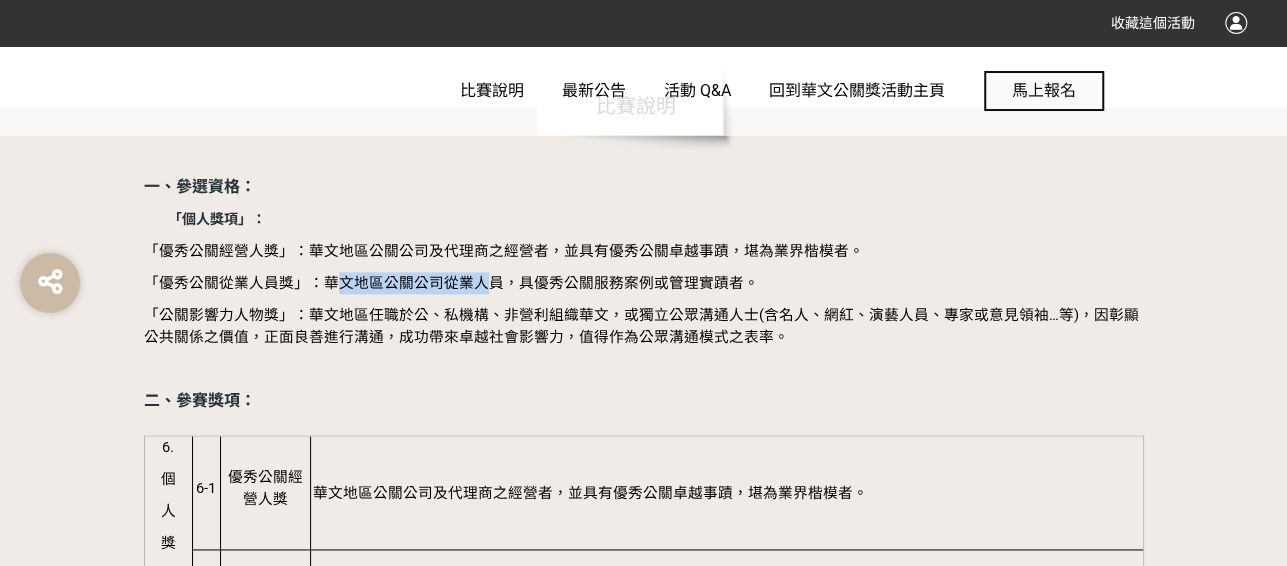 drag, startPoint x: 331, startPoint y: 285, endPoint x: 478, endPoint y: 285, distance: 147 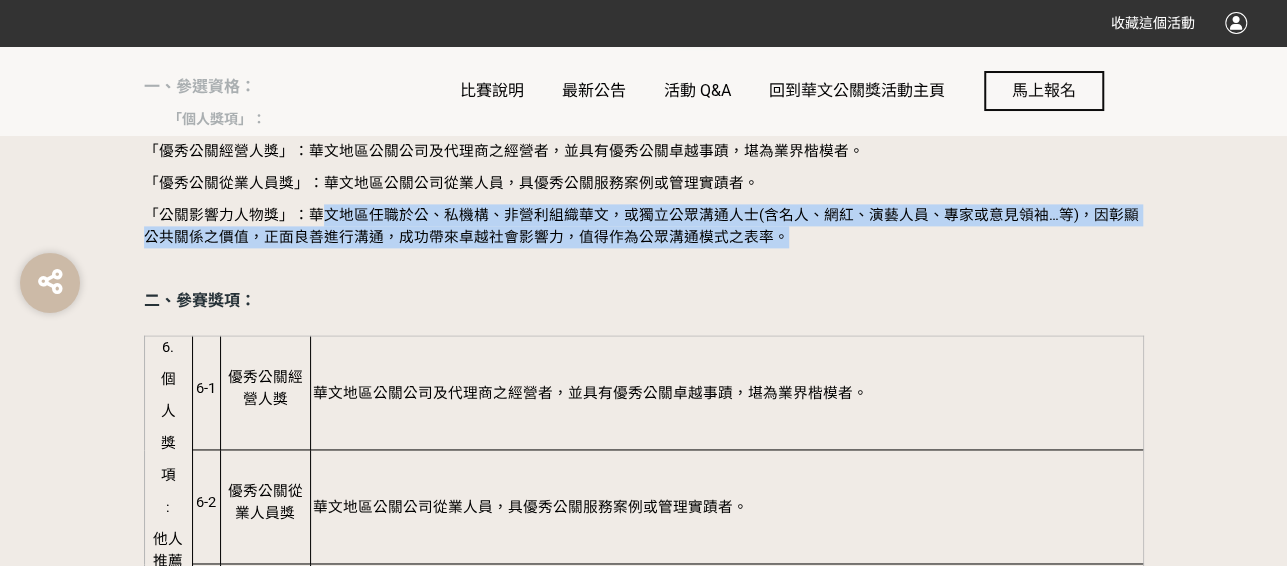 drag, startPoint x: 315, startPoint y: 218, endPoint x: 753, endPoint y: 231, distance: 438.19287 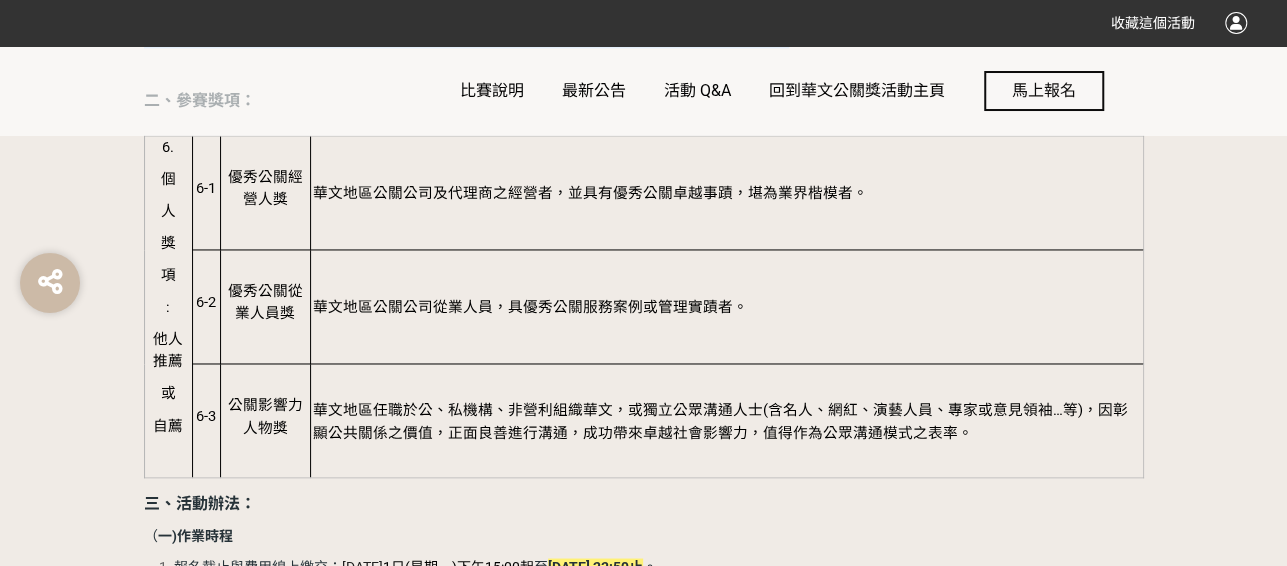 scroll, scrollTop: 1400, scrollLeft: 0, axis: vertical 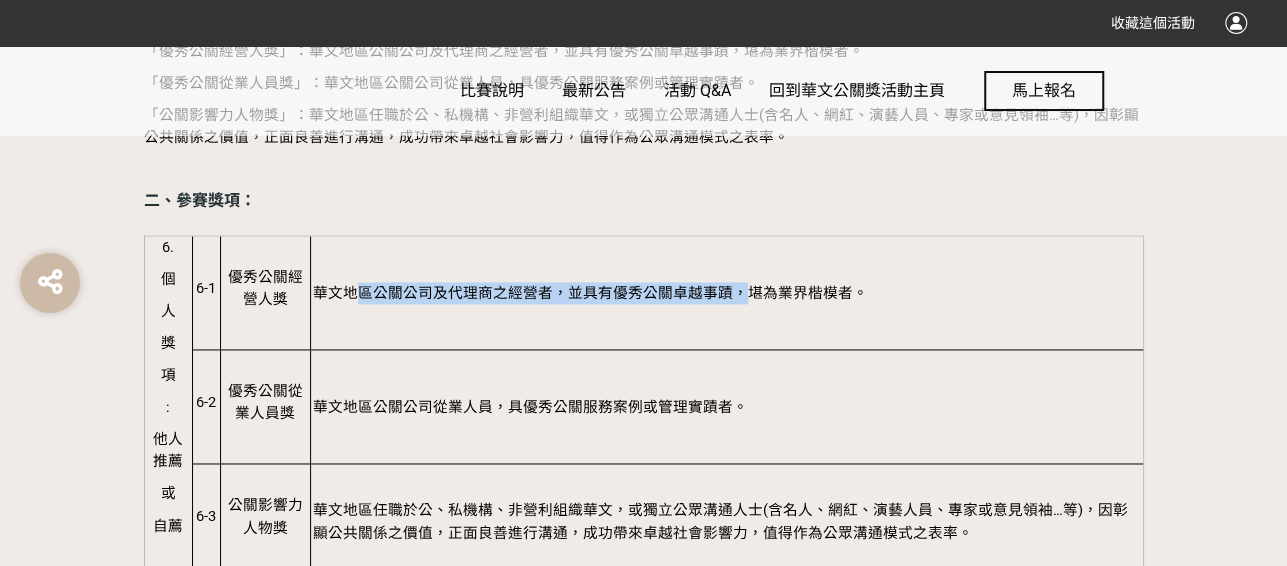 drag, startPoint x: 360, startPoint y: 288, endPoint x: 741, endPoint y: 279, distance: 381.1063 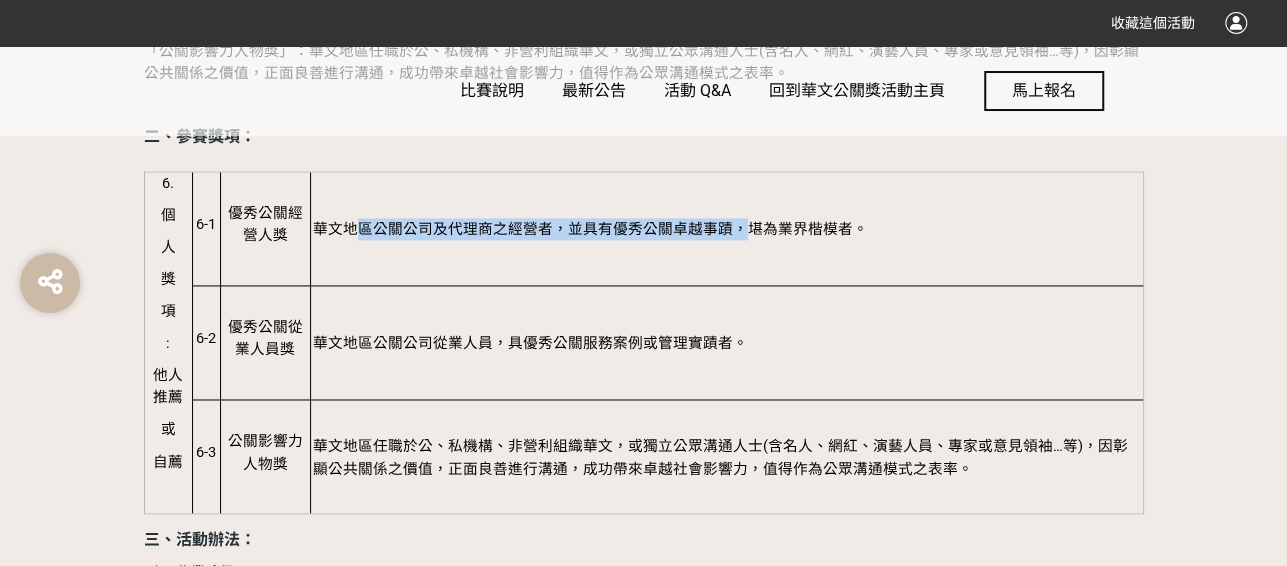 scroll, scrollTop: 1500, scrollLeft: 0, axis: vertical 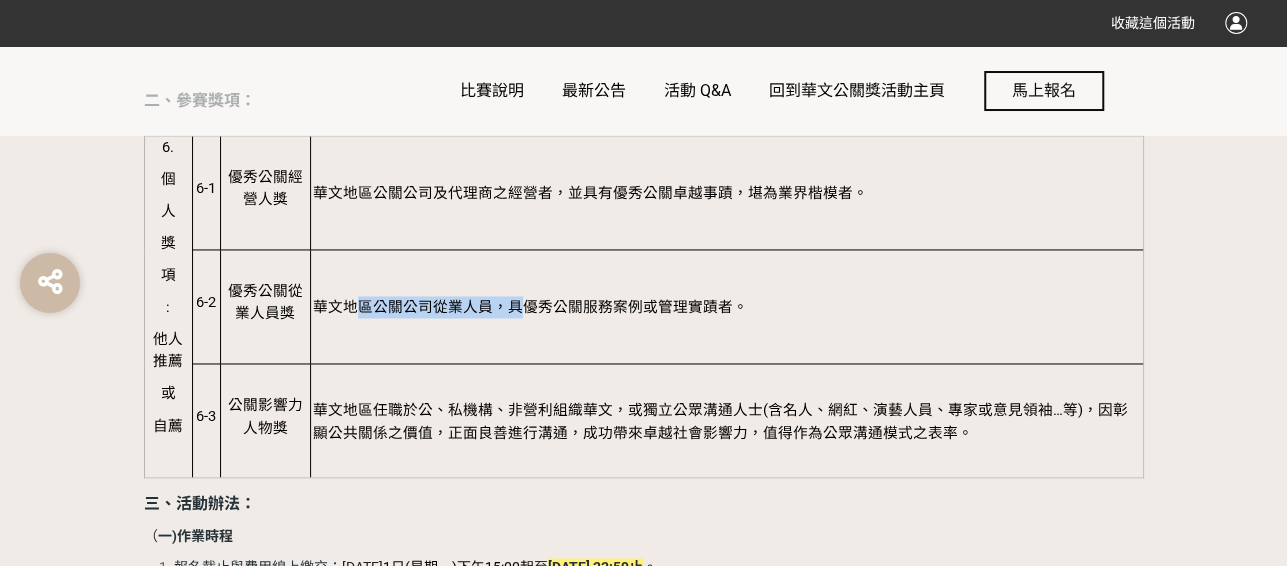 drag, startPoint x: 353, startPoint y: 309, endPoint x: 519, endPoint y: 308, distance: 166.003 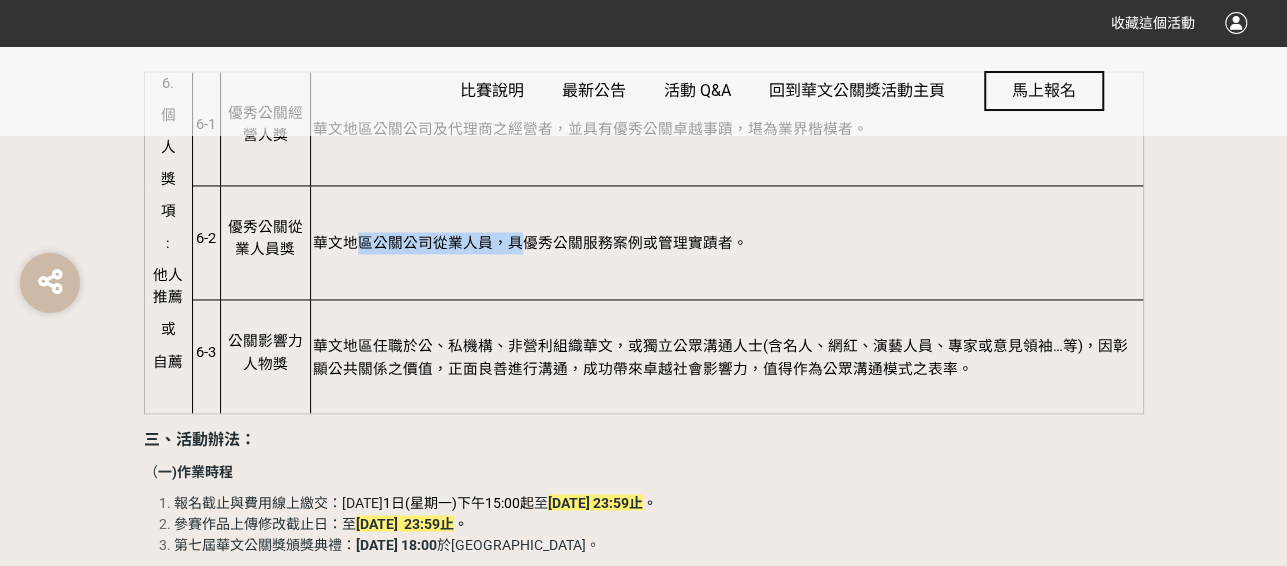 scroll, scrollTop: 1600, scrollLeft: 0, axis: vertical 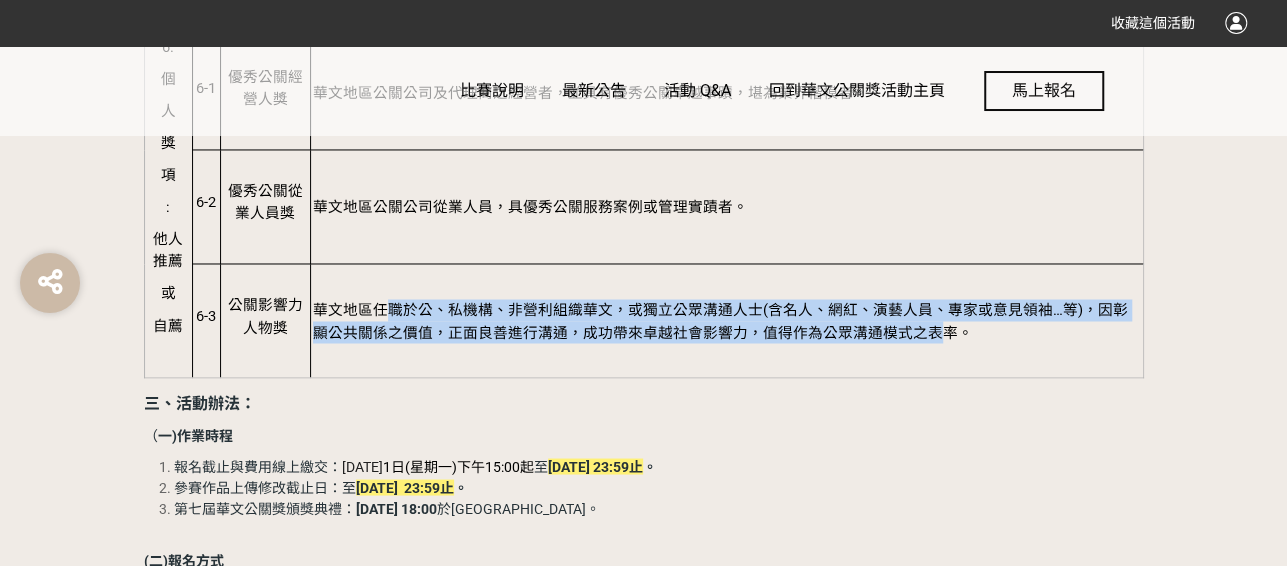 drag, startPoint x: 391, startPoint y: 313, endPoint x: 904, endPoint y: 334, distance: 513.4296 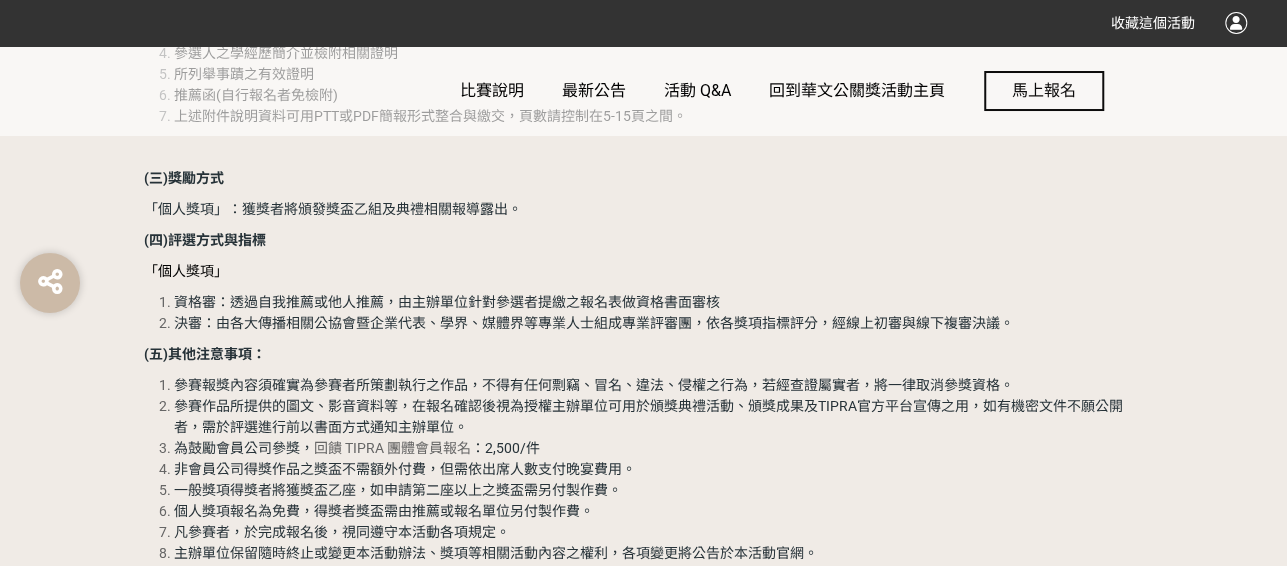 scroll, scrollTop: 2300, scrollLeft: 0, axis: vertical 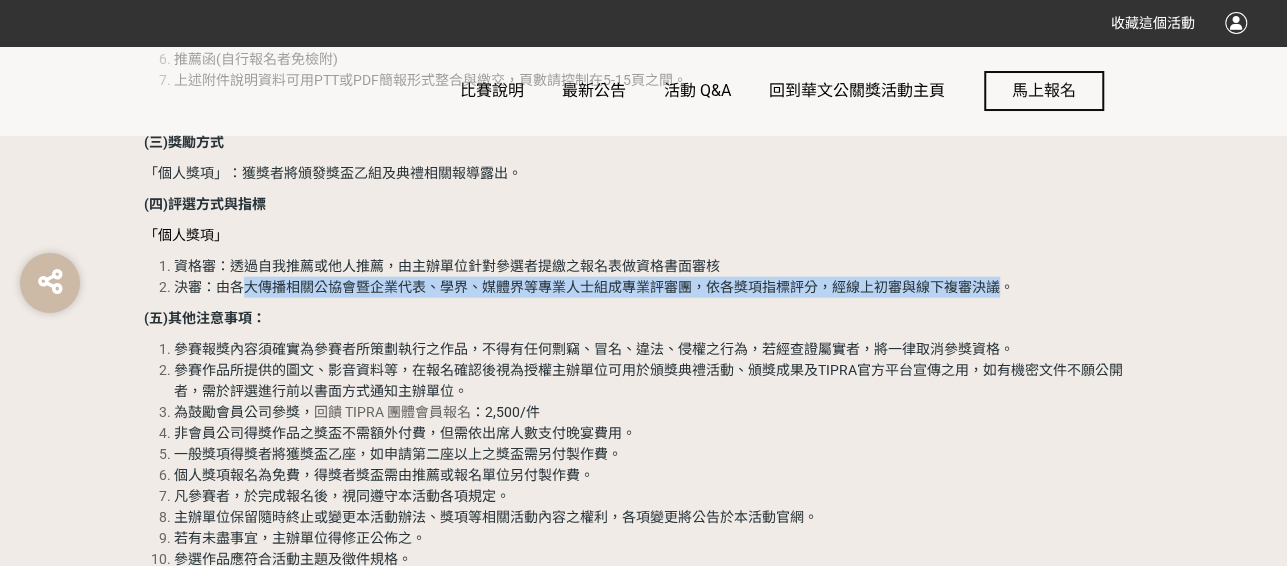 drag, startPoint x: 242, startPoint y: 283, endPoint x: 994, endPoint y: 291, distance: 752.04254 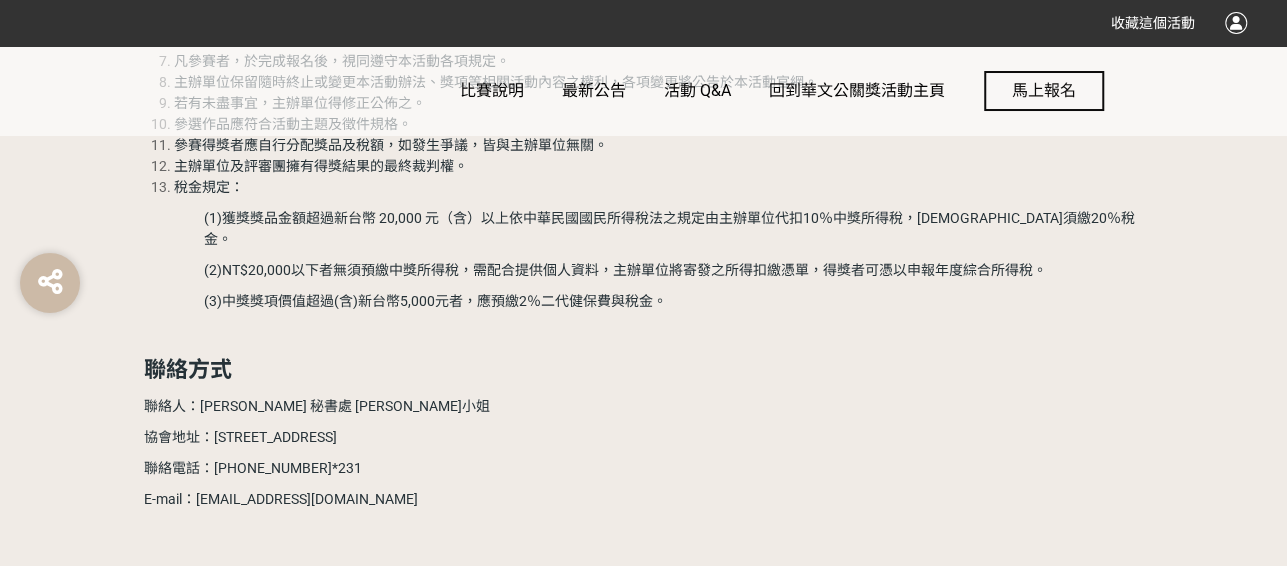 scroll, scrollTop: 2700, scrollLeft: 0, axis: vertical 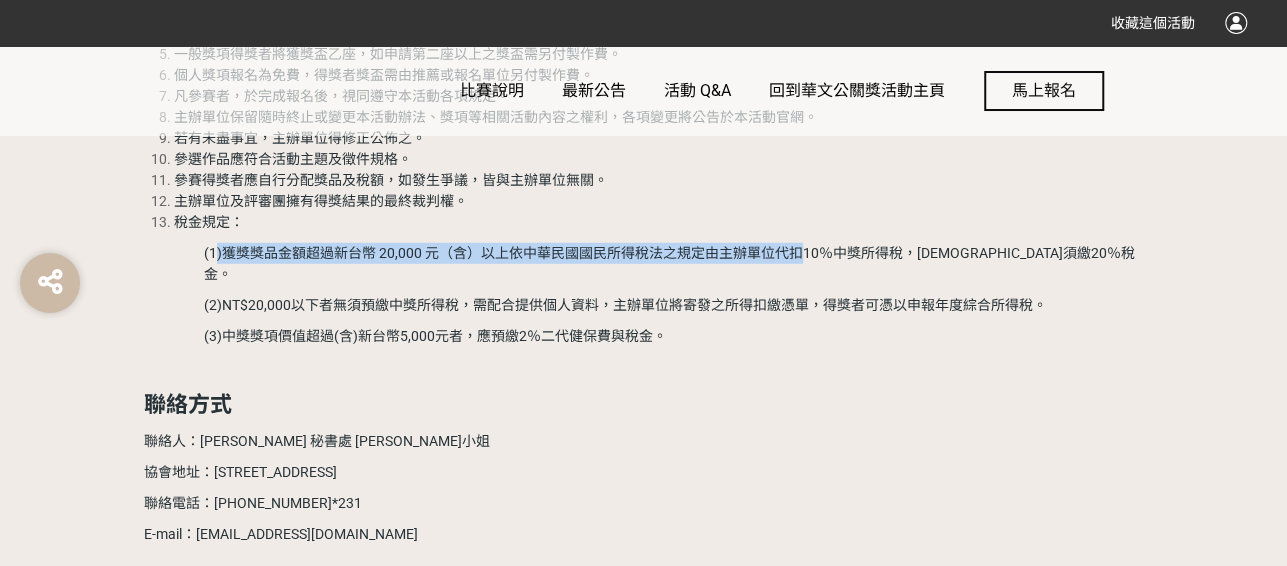 drag, startPoint x: 217, startPoint y: 256, endPoint x: 803, endPoint y: 262, distance: 586.0307 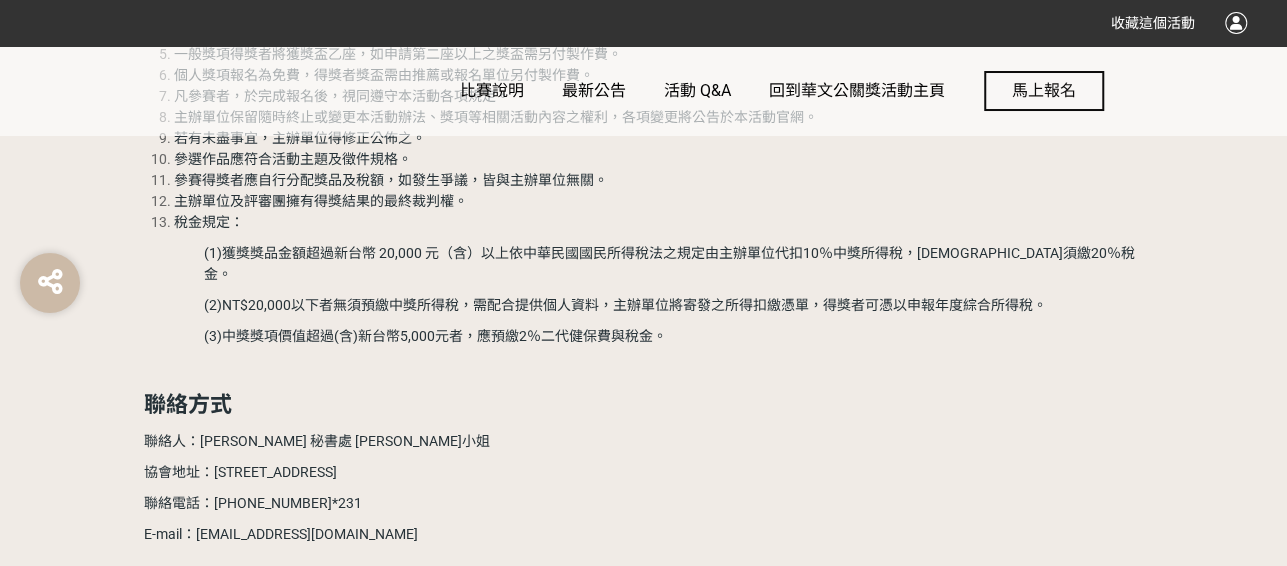 click on "一、參選資格： 「個人獎項」： 「優秀公關經營人獎」：華文地區公關公司及代理商之經營者，並具有優秀公關卓越事蹟，堪為業界楷模者。 「優秀公關從業人員獎」：華文地區公關公司從業人員，具優秀公關服務案例或管理實蹟者。 「公關影響力人物獎」：華文地區任職於公、私機構、非營利組織華文，或獨立公眾溝通人士(含名人、網紅、演藝人員、專家或意見領袖…等)，因彰顯公共關係之價值，正面良善進行溝通，成功帶來卓越社會影響力，值得作為公眾溝通模式之表率。   二、參賽獎項： 6. 個 人 獎 項 : 他人推薦 或 自薦   6-1 優秀公關經營人獎 華文地區公關公司及代理商之經營者，並具有優秀公關卓越事蹟，堪為業界楷模者。 6-2 優秀公關從業人員獎 華文地區公關公司從業人員，具優秀公關服務案例或管理實蹟者。 6-3 公關影響力人物獎 （ [DATE]" at bounding box center [644, -385] 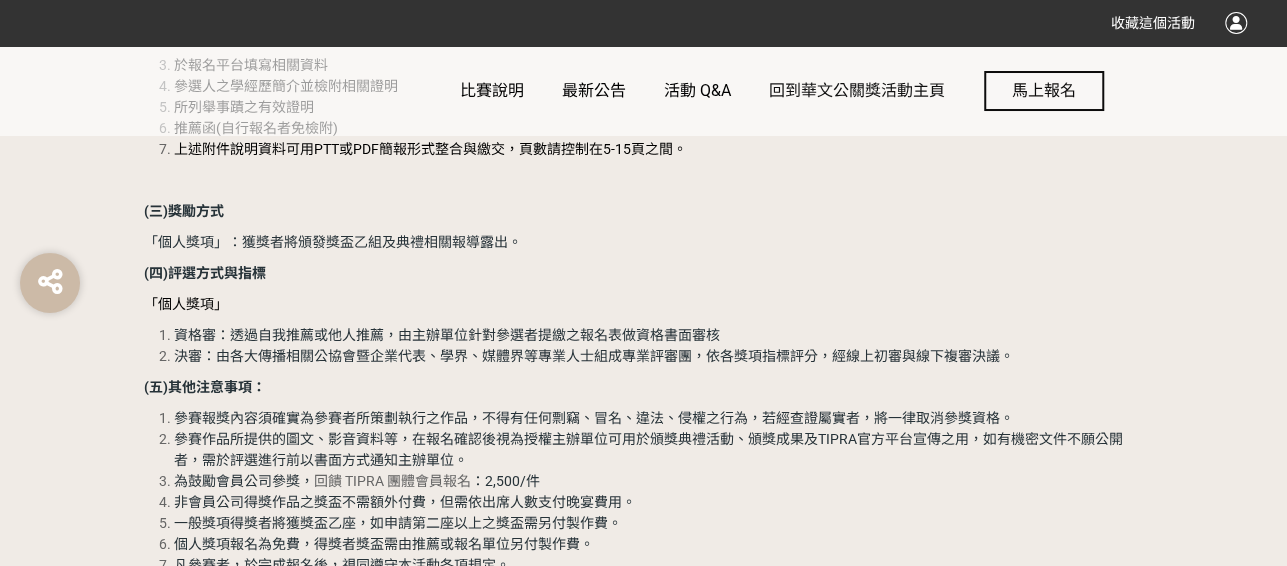 scroll, scrollTop: 2200, scrollLeft: 0, axis: vertical 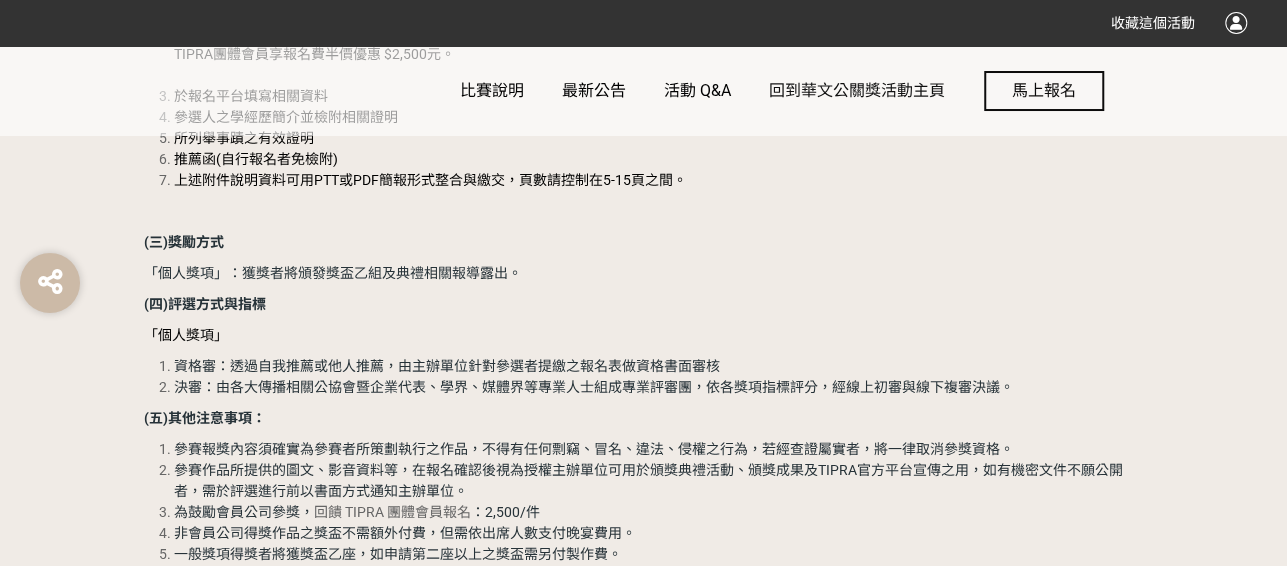 click on "回到華文公關獎活動主頁" at bounding box center (857, 90) 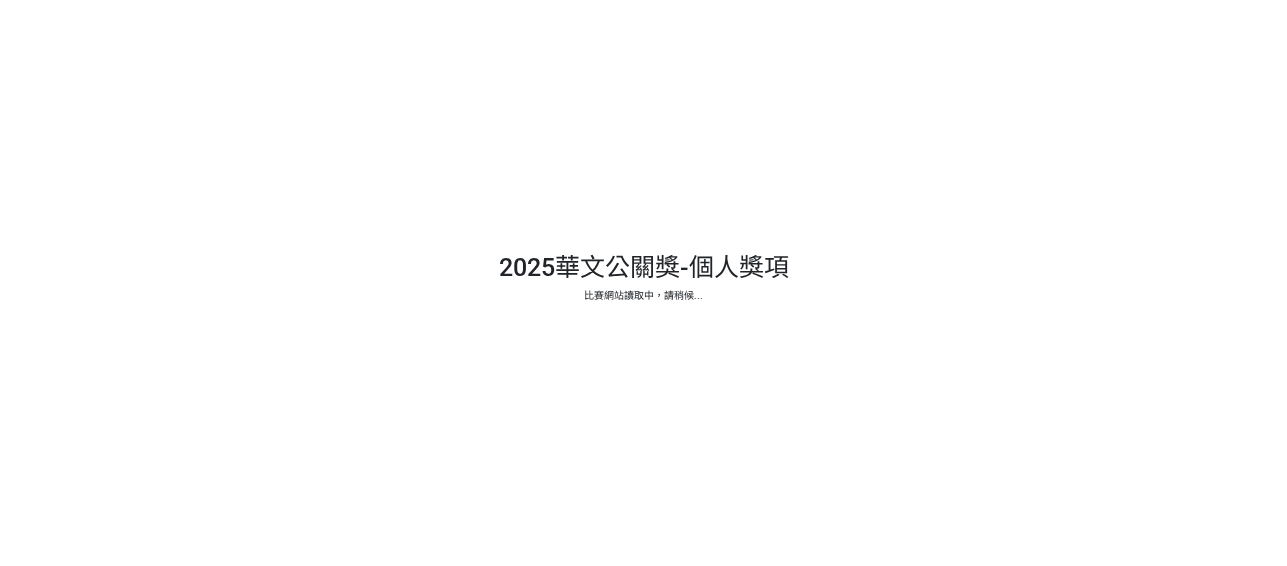 scroll, scrollTop: 0, scrollLeft: 0, axis: both 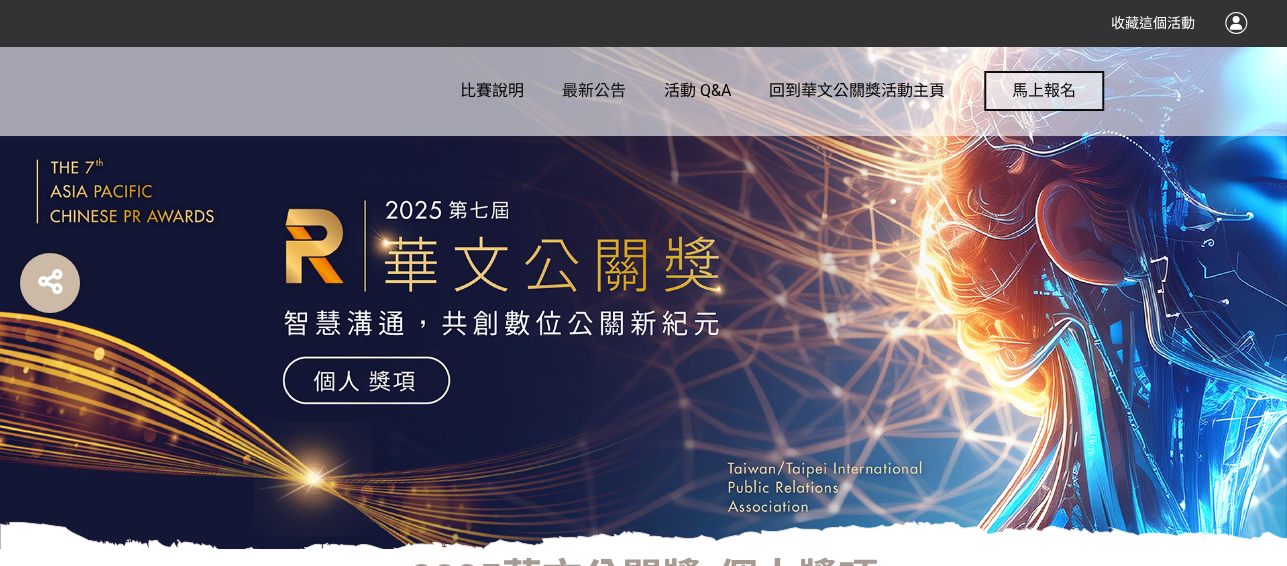 click on "最新公告" at bounding box center [594, 90] 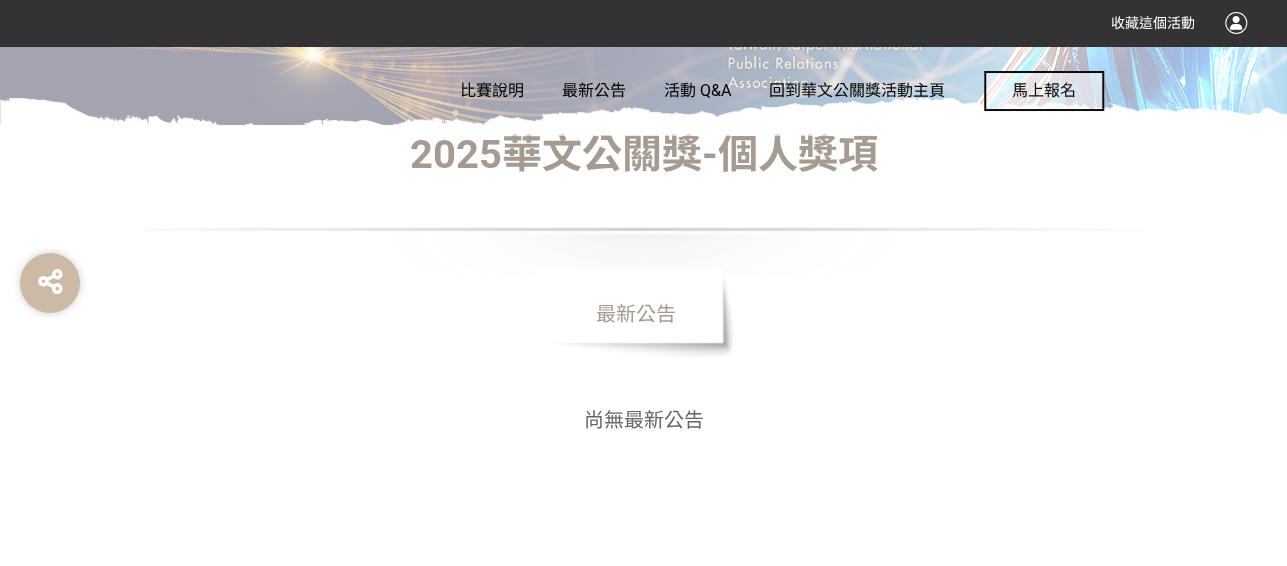 scroll, scrollTop: 100, scrollLeft: 0, axis: vertical 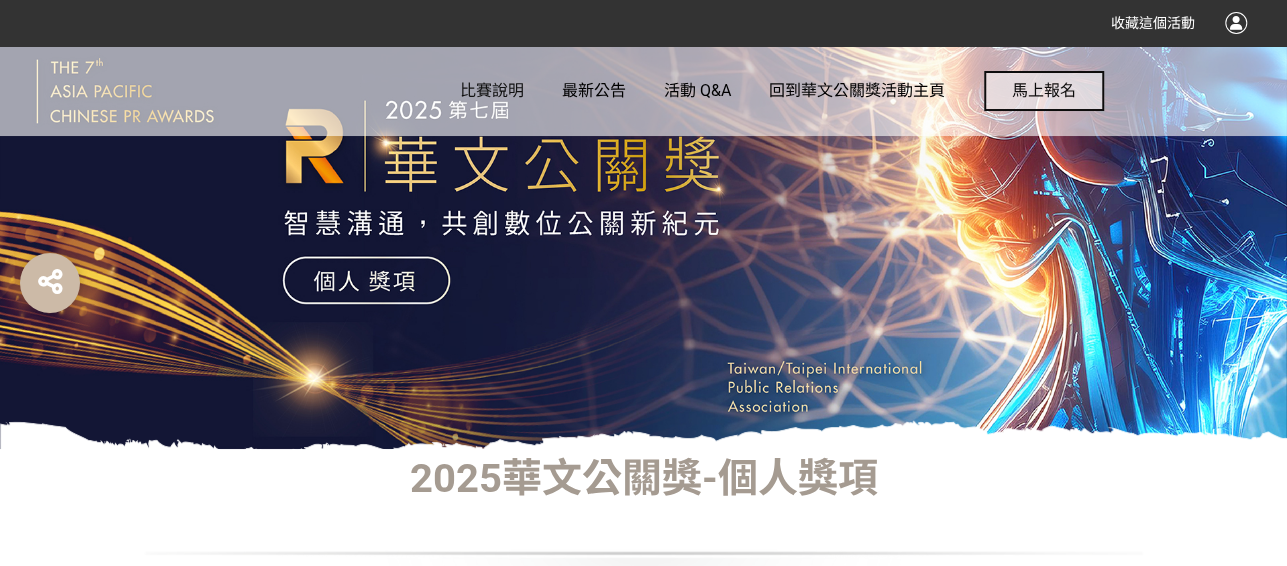 click on "比賽說明" 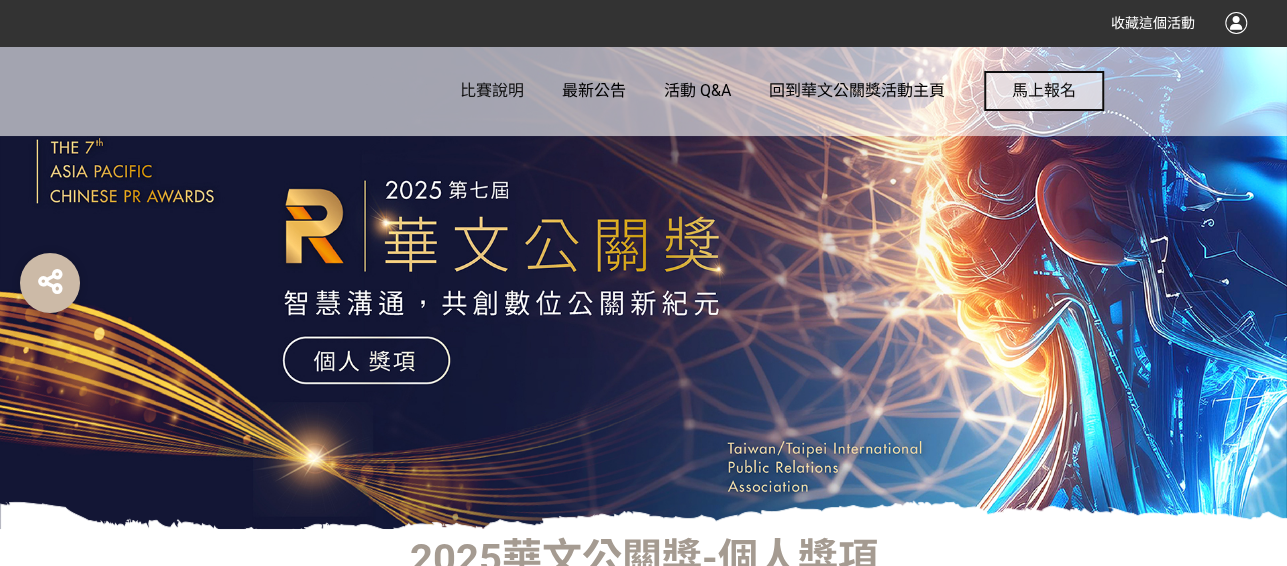 scroll, scrollTop: 0, scrollLeft: 0, axis: both 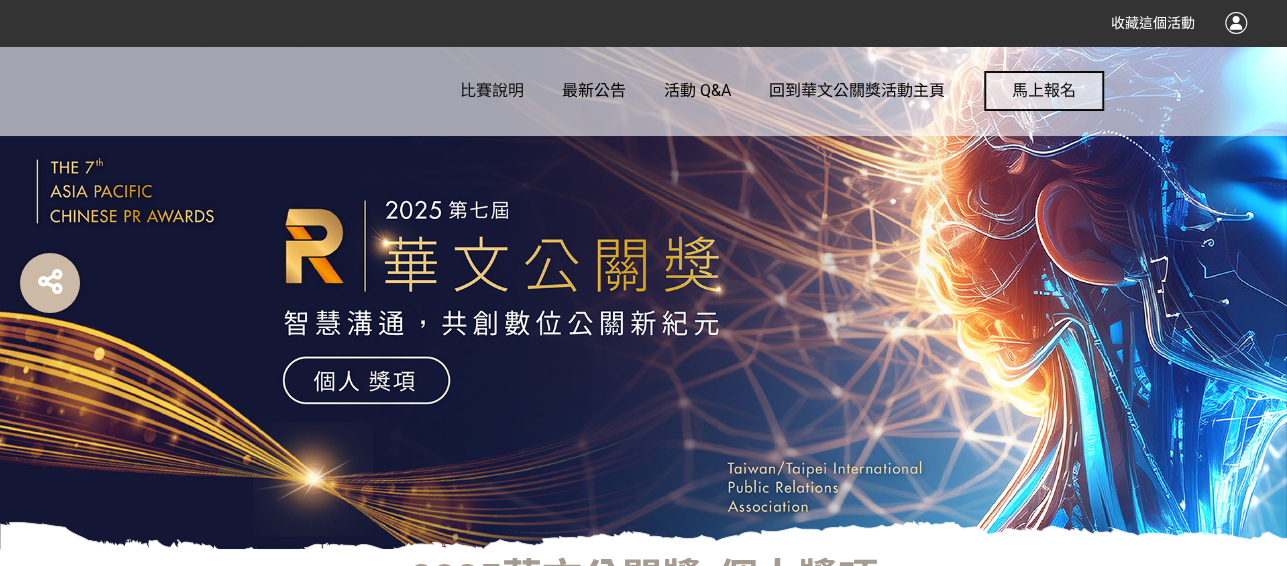 click on "比賽說明" at bounding box center [492, 90] 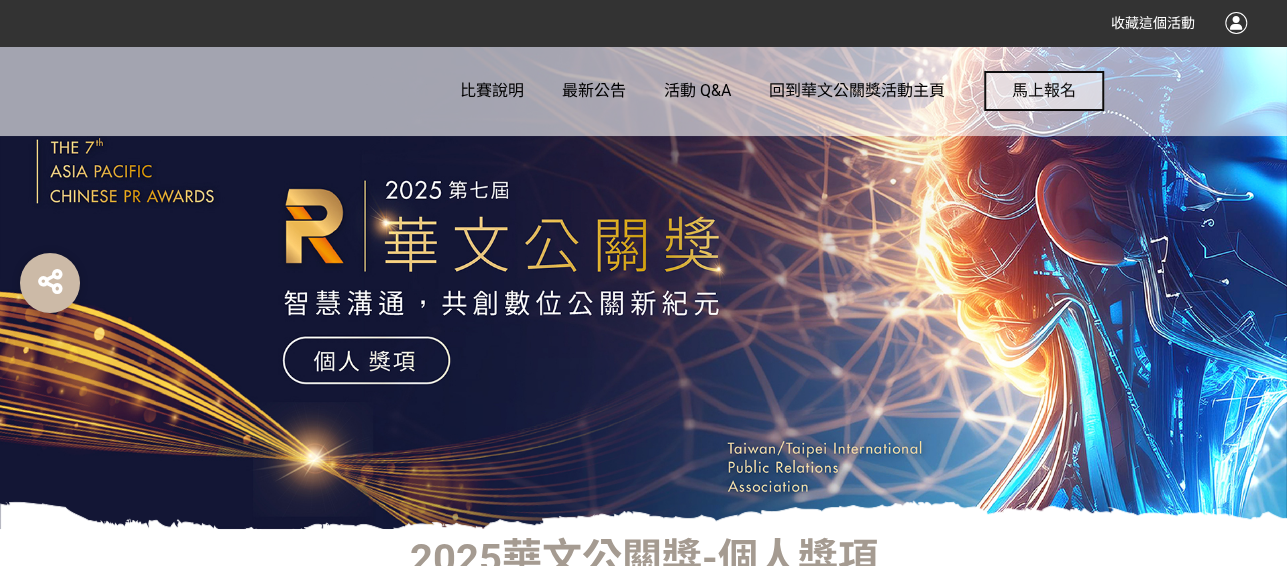 scroll, scrollTop: 0, scrollLeft: 0, axis: both 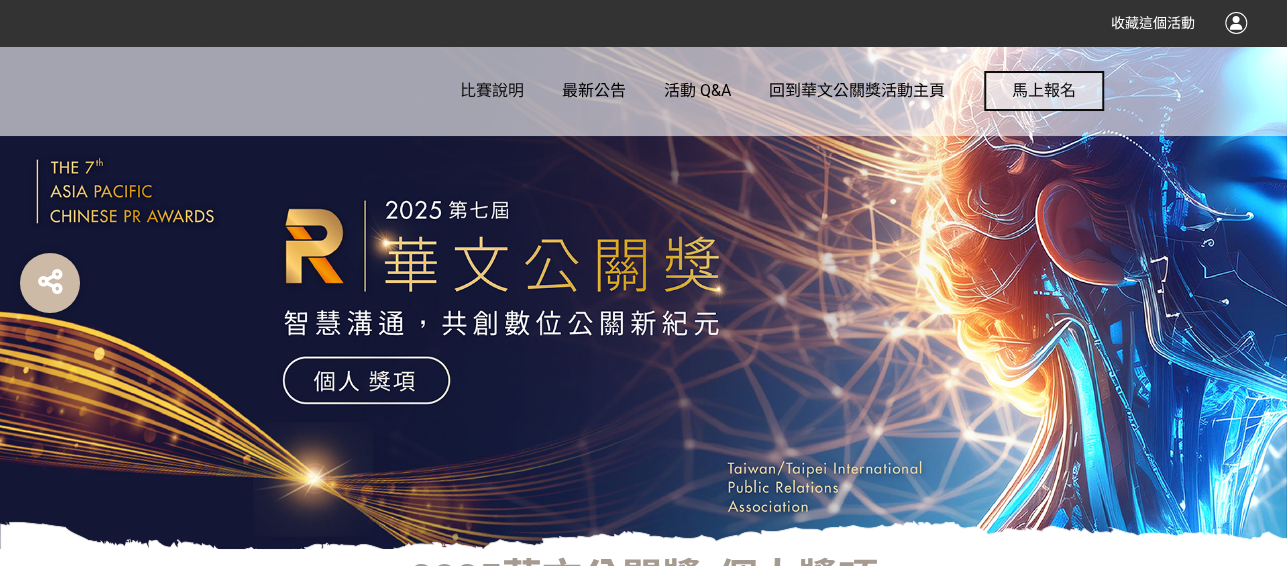 click on "比賽說明" at bounding box center (492, 90) 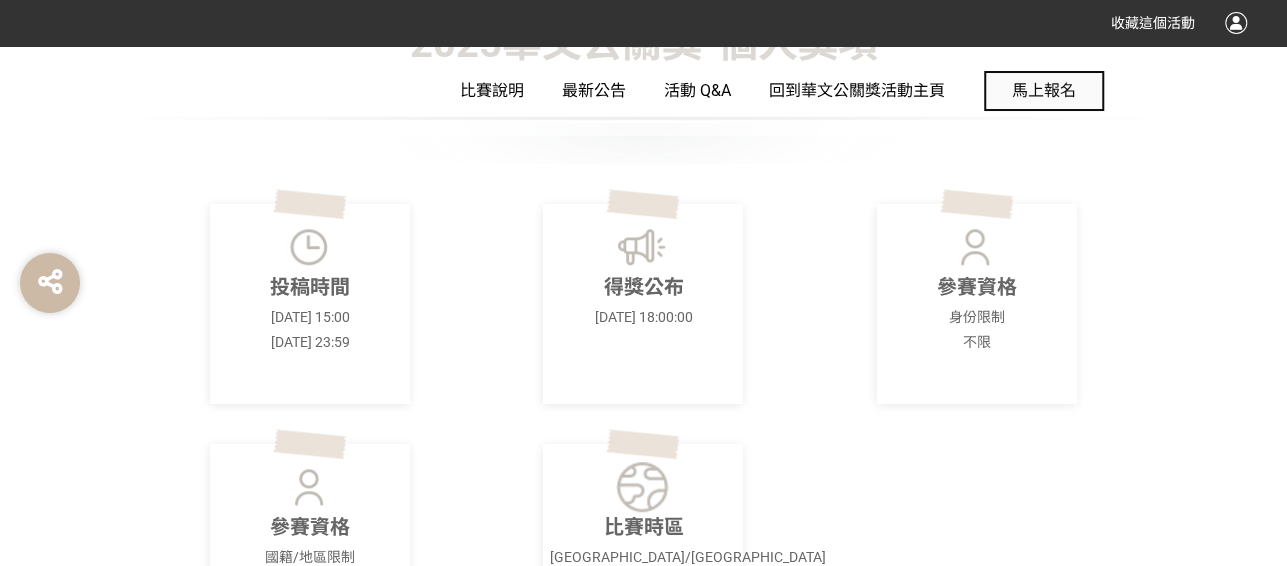 scroll, scrollTop: 500, scrollLeft: 0, axis: vertical 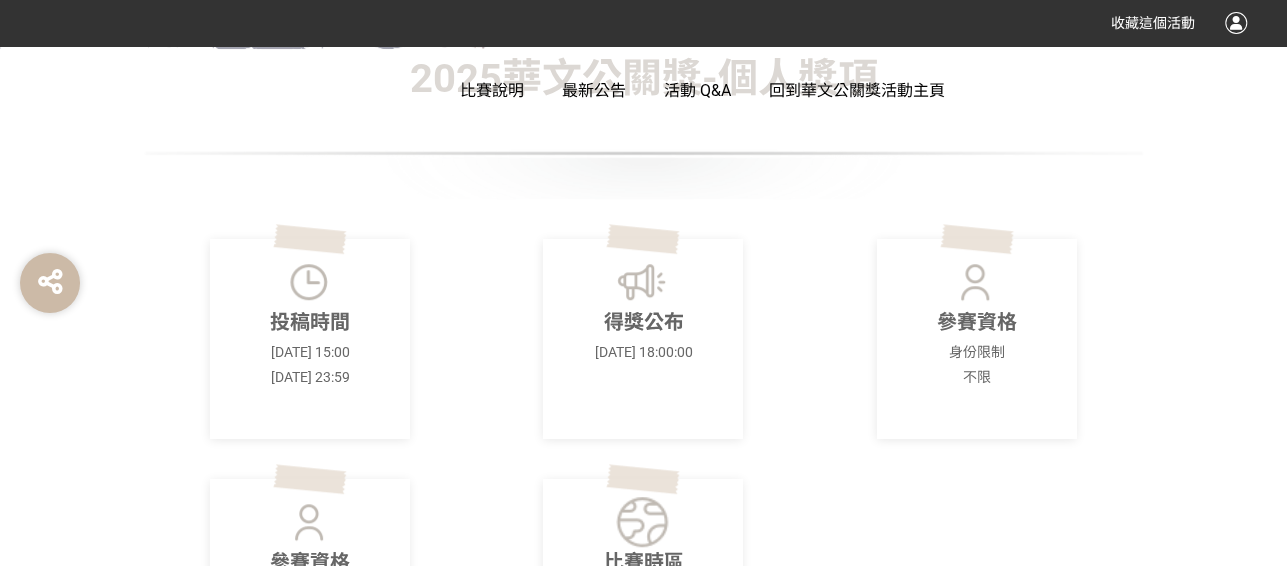 click on "馬上報名" at bounding box center [1044, 90] 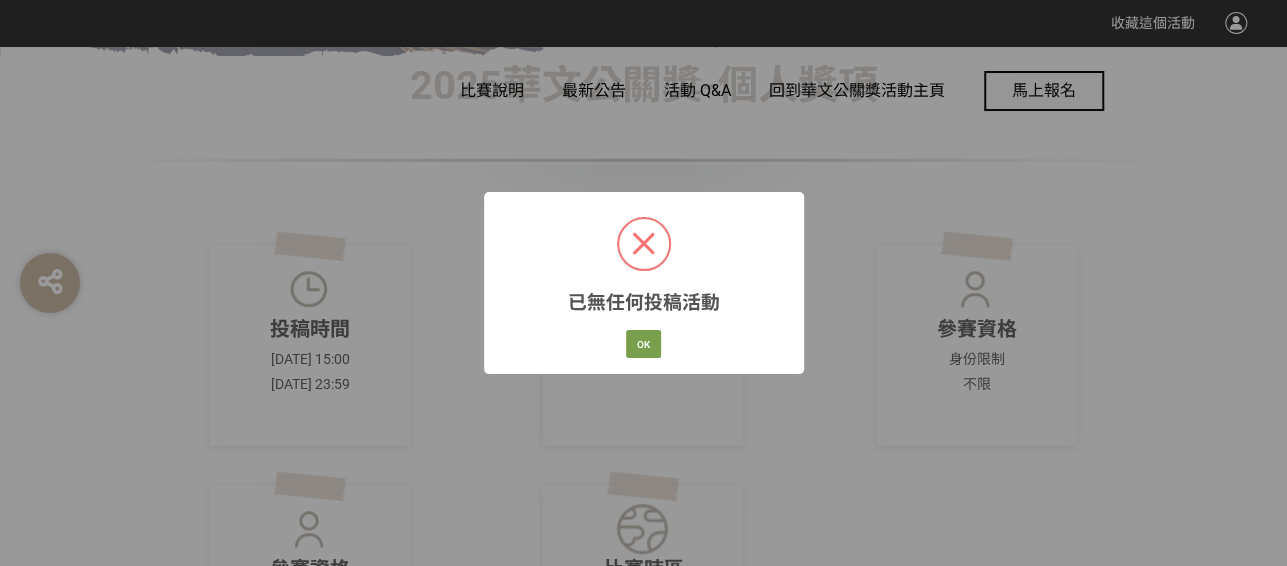 scroll, scrollTop: 500, scrollLeft: 0, axis: vertical 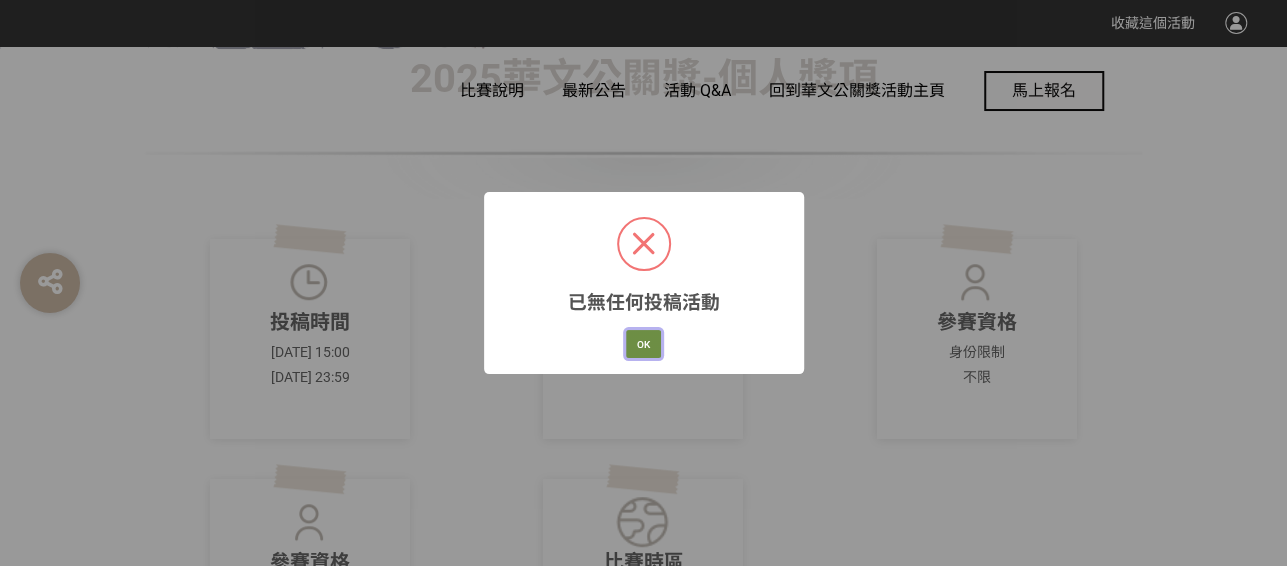 click on "OK" at bounding box center (643, 344) 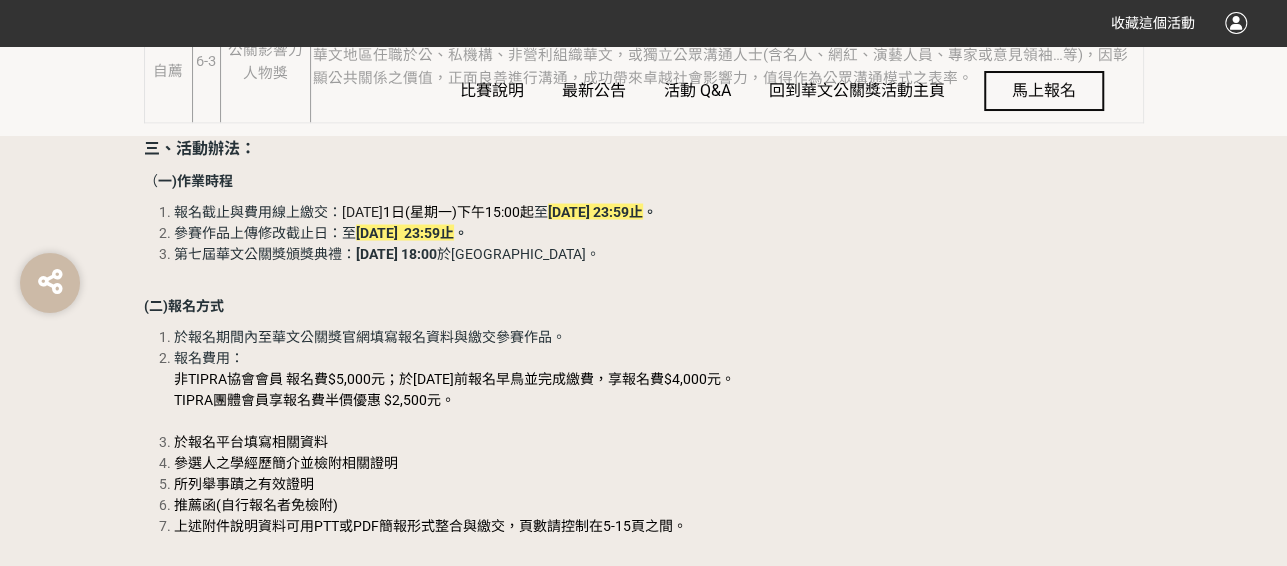 scroll, scrollTop: 1900, scrollLeft: 0, axis: vertical 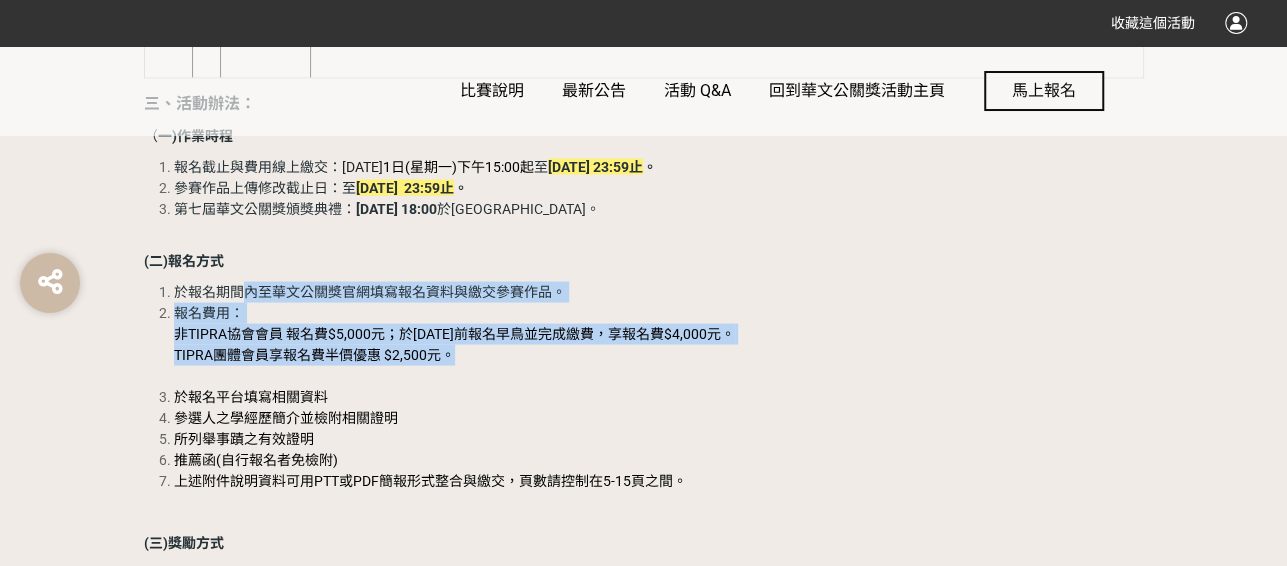 drag, startPoint x: 240, startPoint y: 291, endPoint x: 460, endPoint y: 355, distance: 229.12006 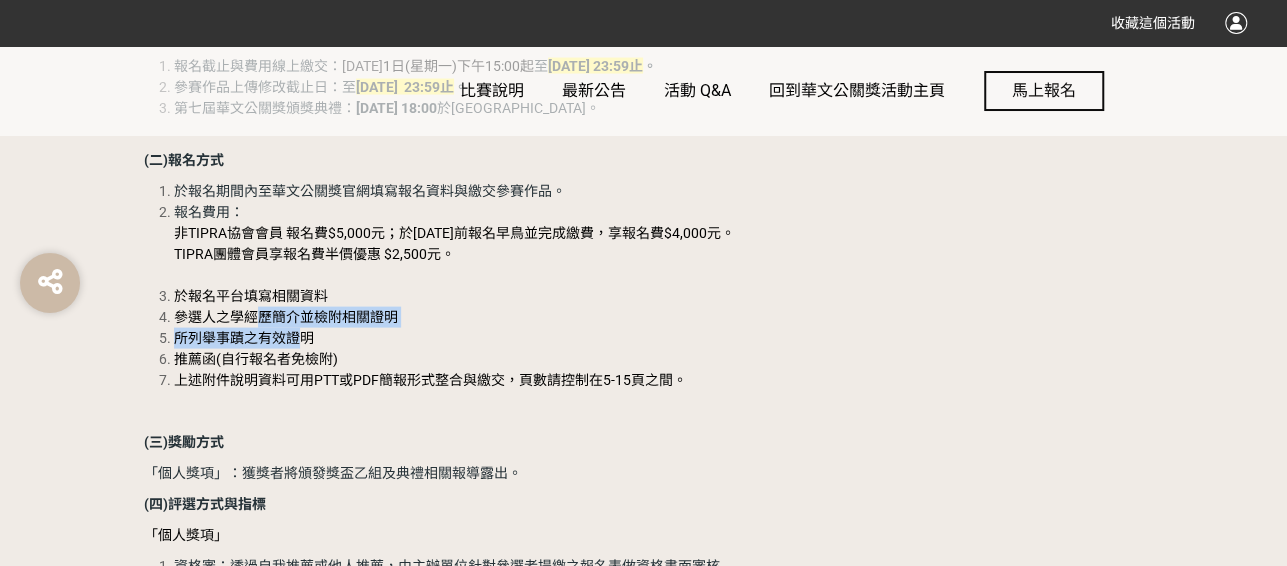 drag, startPoint x: 271, startPoint y: 317, endPoint x: 292, endPoint y: 329, distance: 24.186773 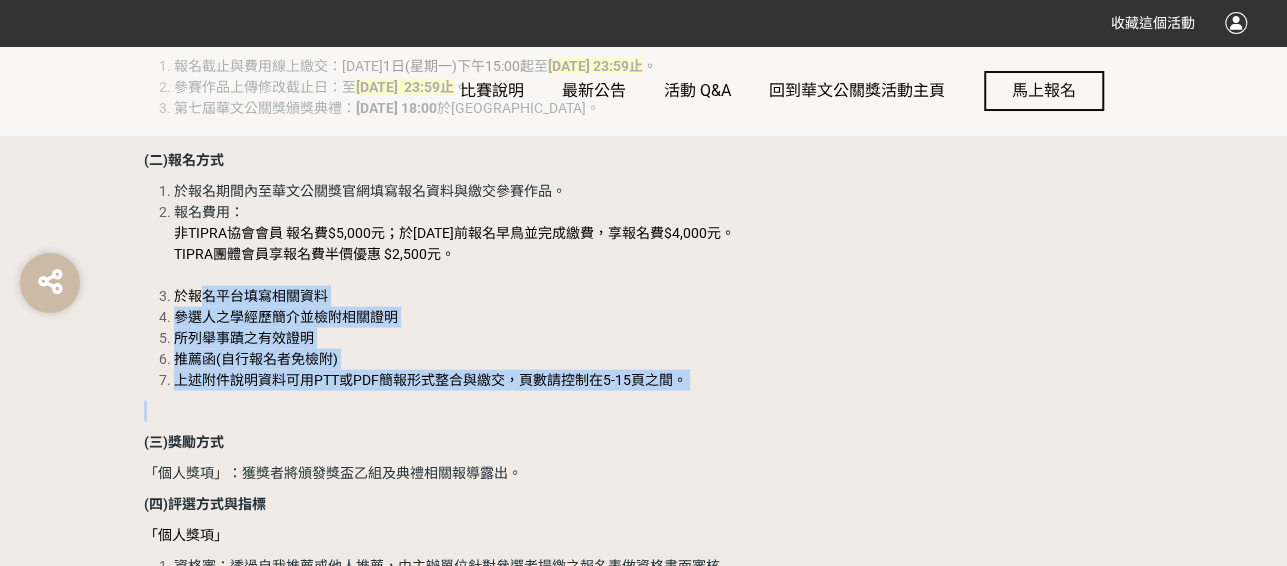 drag, startPoint x: 204, startPoint y: 296, endPoint x: 469, endPoint y: 399, distance: 284.3132 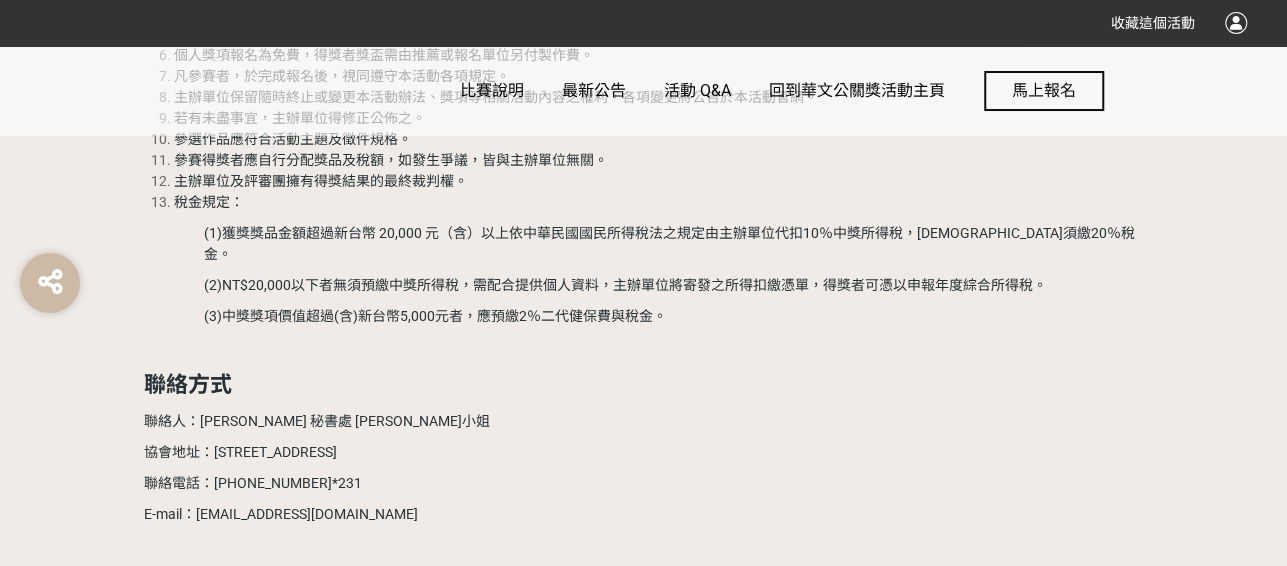 scroll, scrollTop: 2900, scrollLeft: 0, axis: vertical 